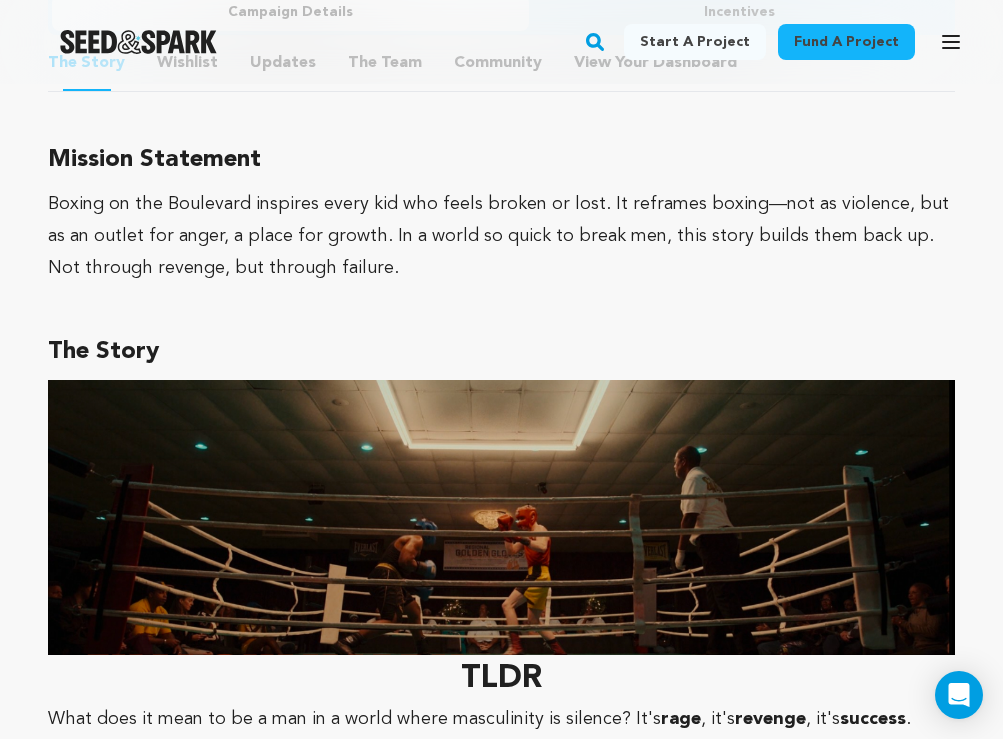 scroll, scrollTop: 1266, scrollLeft: 0, axis: vertical 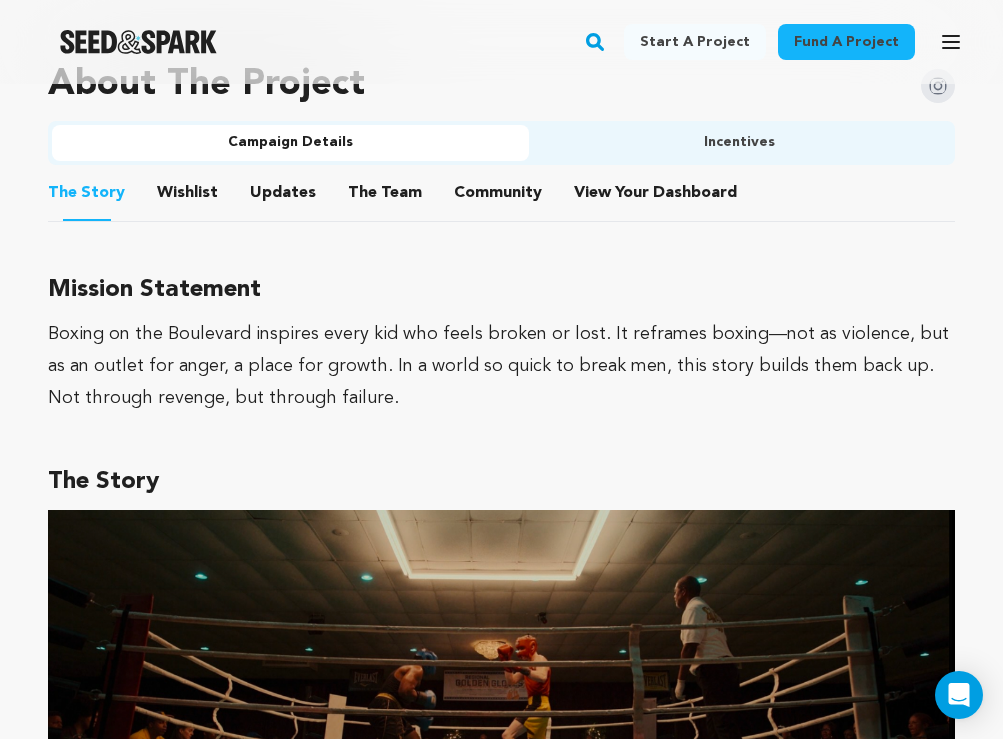 click on "Campaign Details" at bounding box center [290, 143] 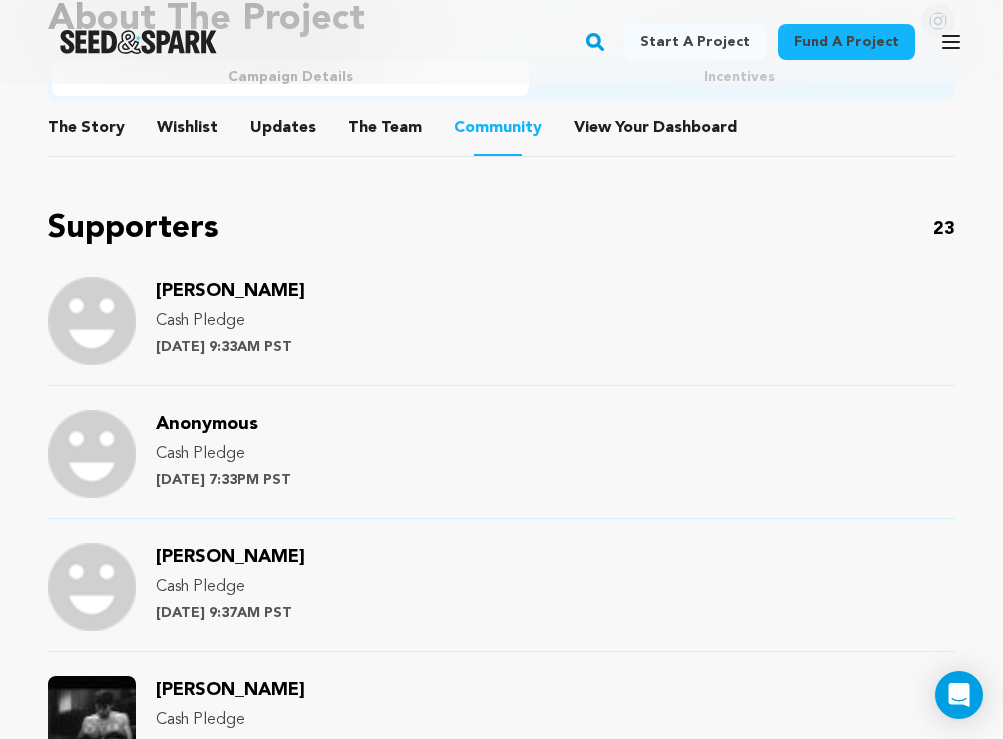 scroll, scrollTop: 1346, scrollLeft: 0, axis: vertical 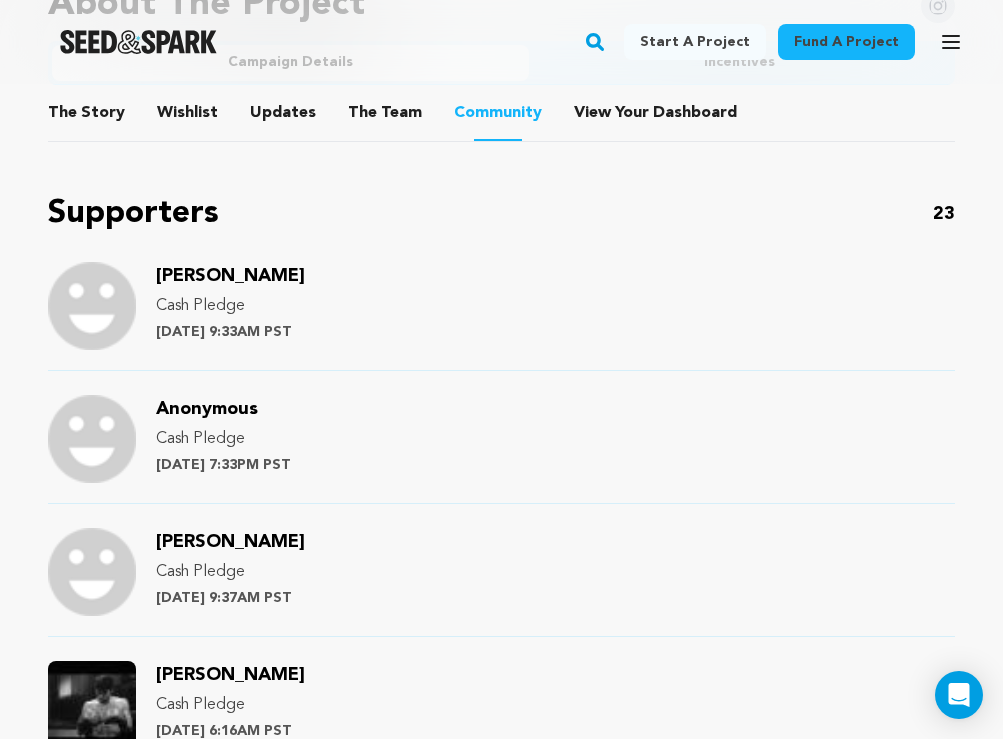 drag, startPoint x: 235, startPoint y: 284, endPoint x: 115, endPoint y: 284, distance: 120 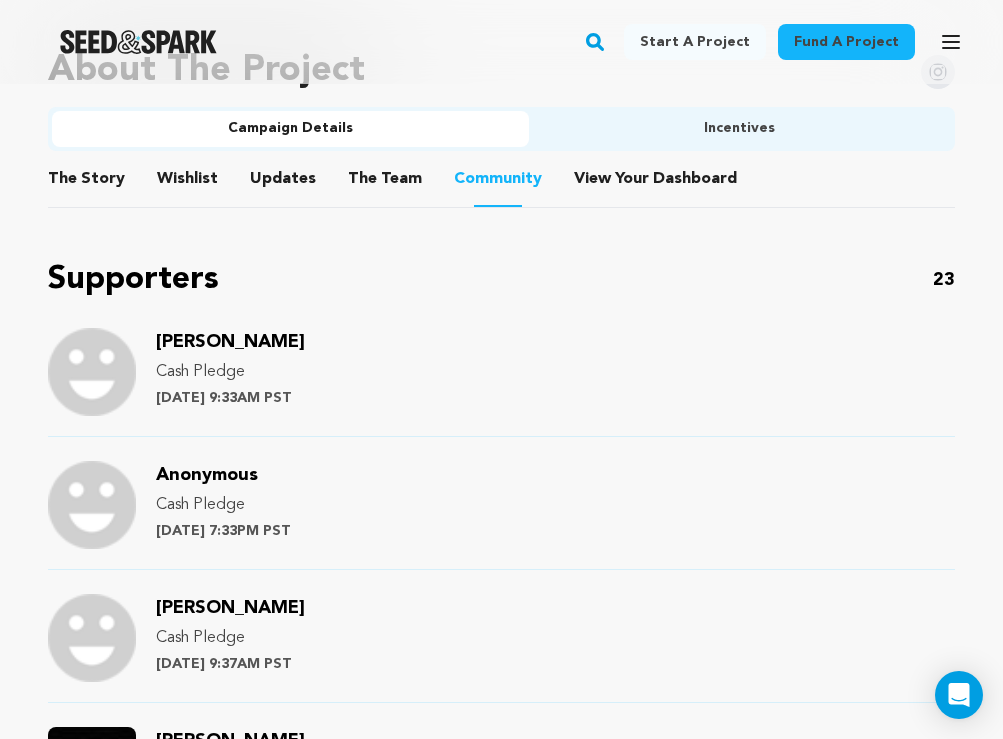 scroll, scrollTop: 1262, scrollLeft: 0, axis: vertical 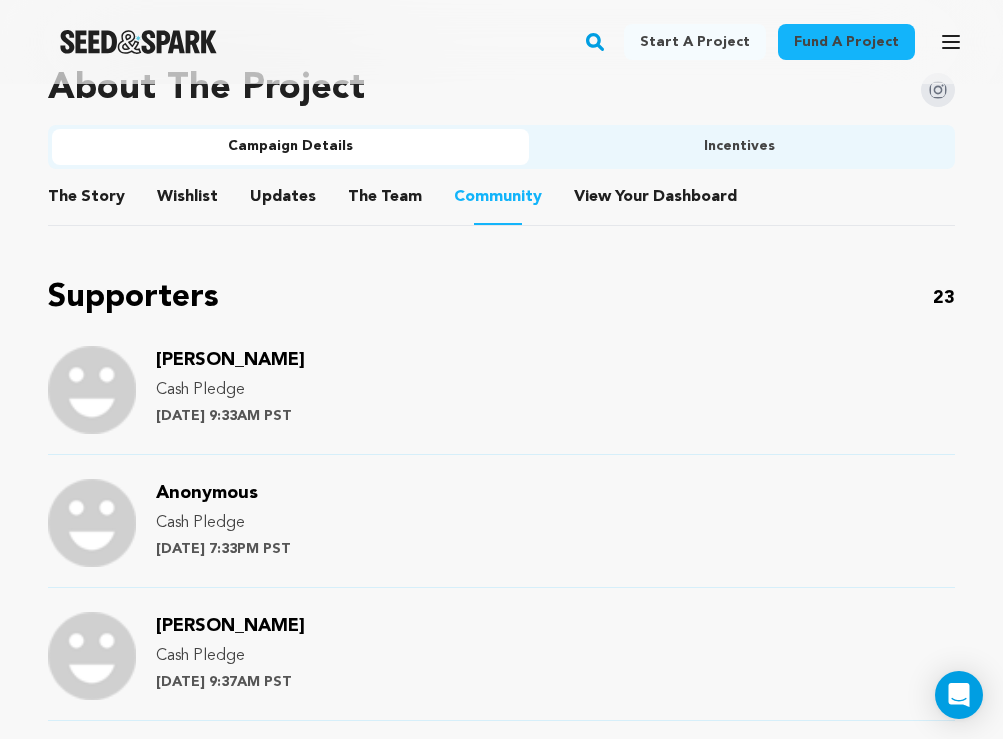 click on "The Team" at bounding box center [385, 201] 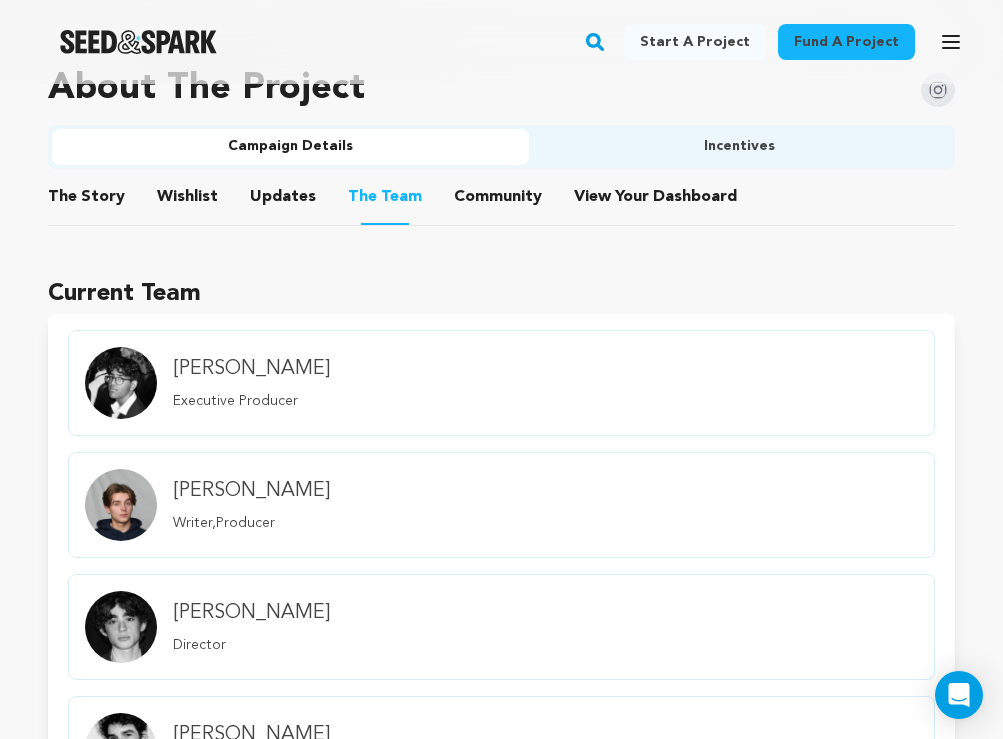 click on "The Story
The   Story
Wishlist
Wishlist
Updates
Updates
The Team
The   Team
Community
Community
View Your Dashboard
View   Your   Dashboard" at bounding box center [501, 197] 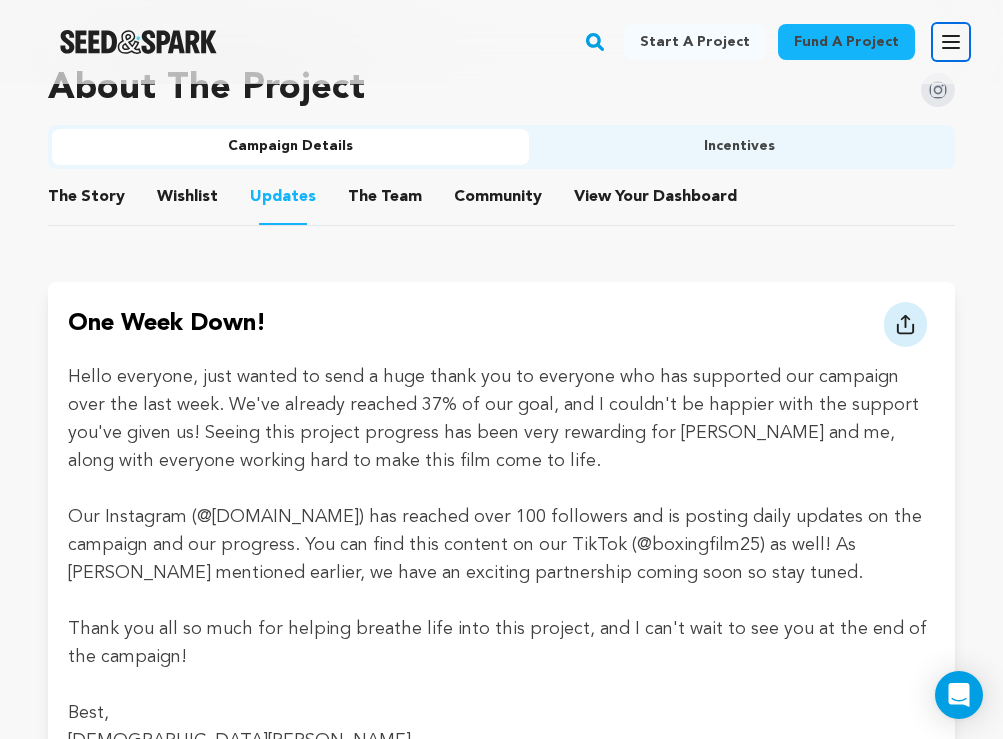 click 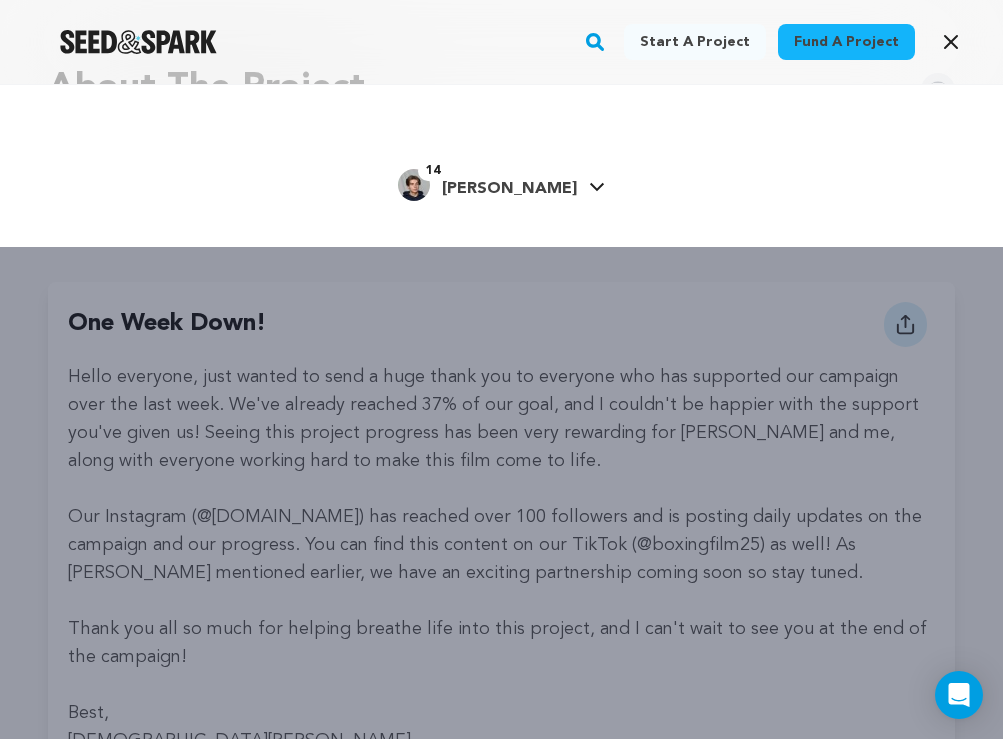 click on "[PERSON_NAME]" at bounding box center (509, 189) 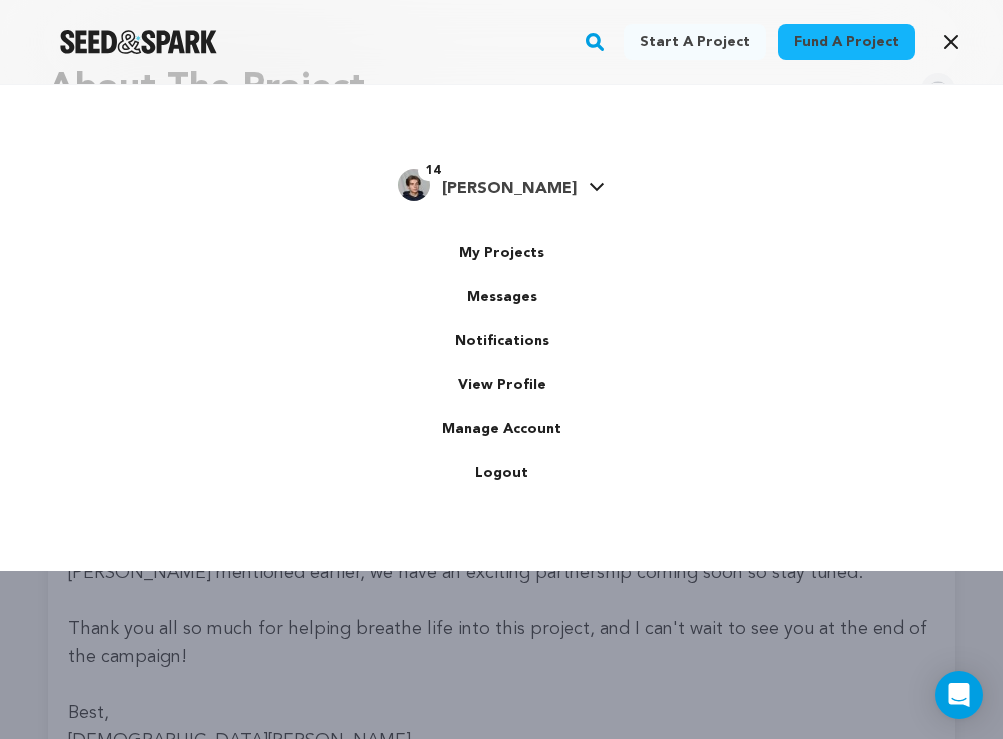 scroll, scrollTop: 0, scrollLeft: 0, axis: both 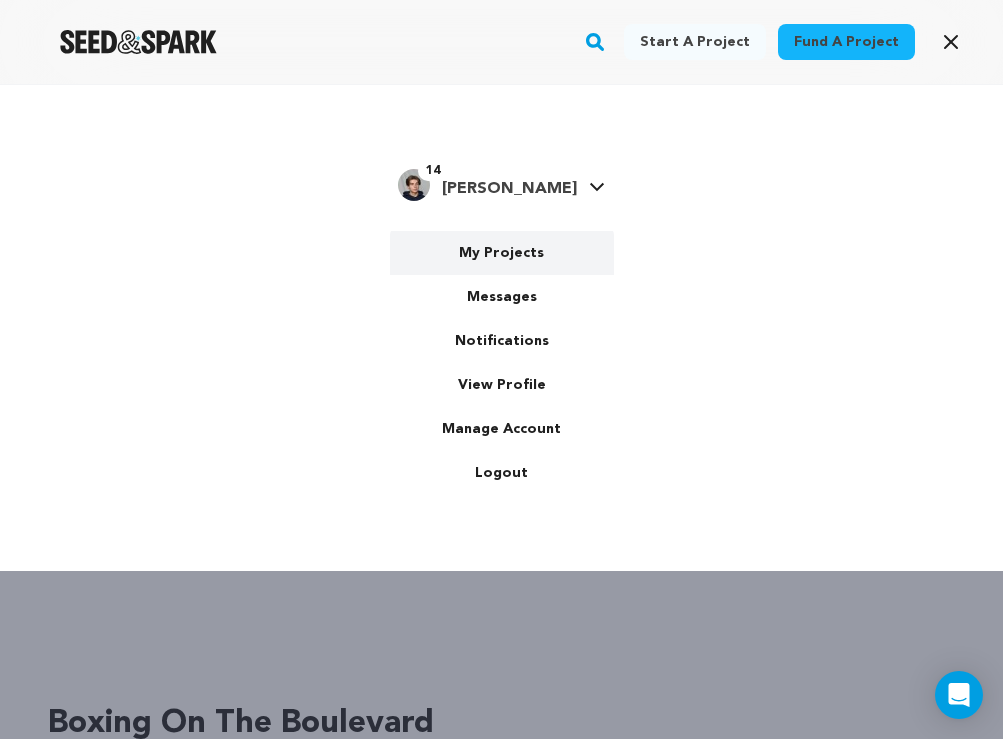 click on "My Projects" at bounding box center (502, 253) 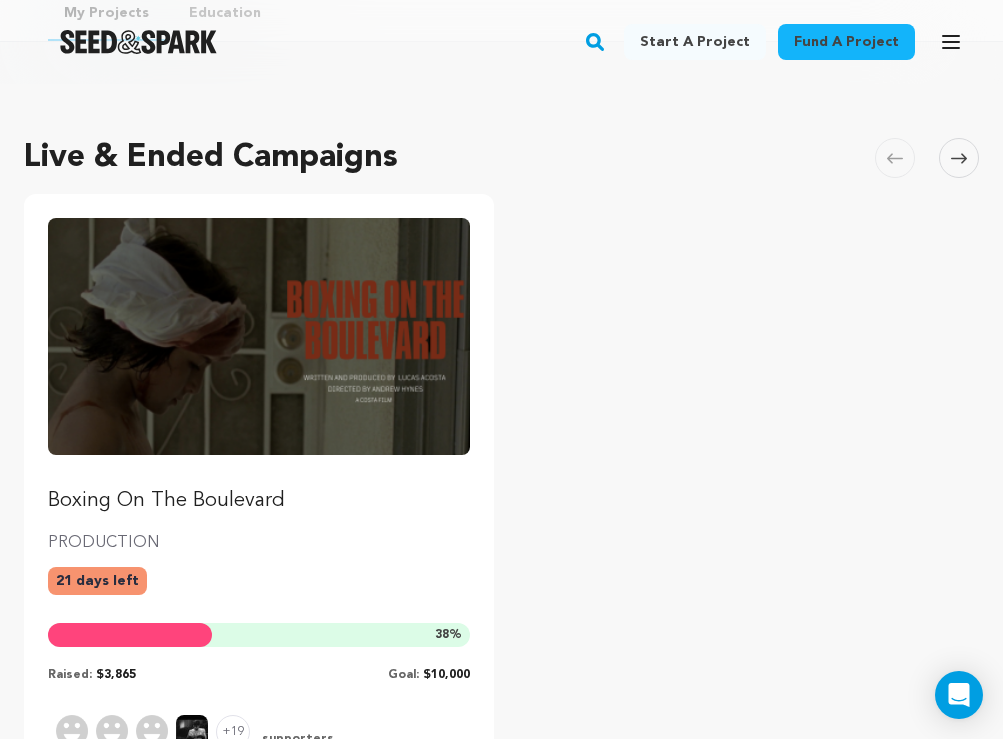 scroll, scrollTop: 245, scrollLeft: 0, axis: vertical 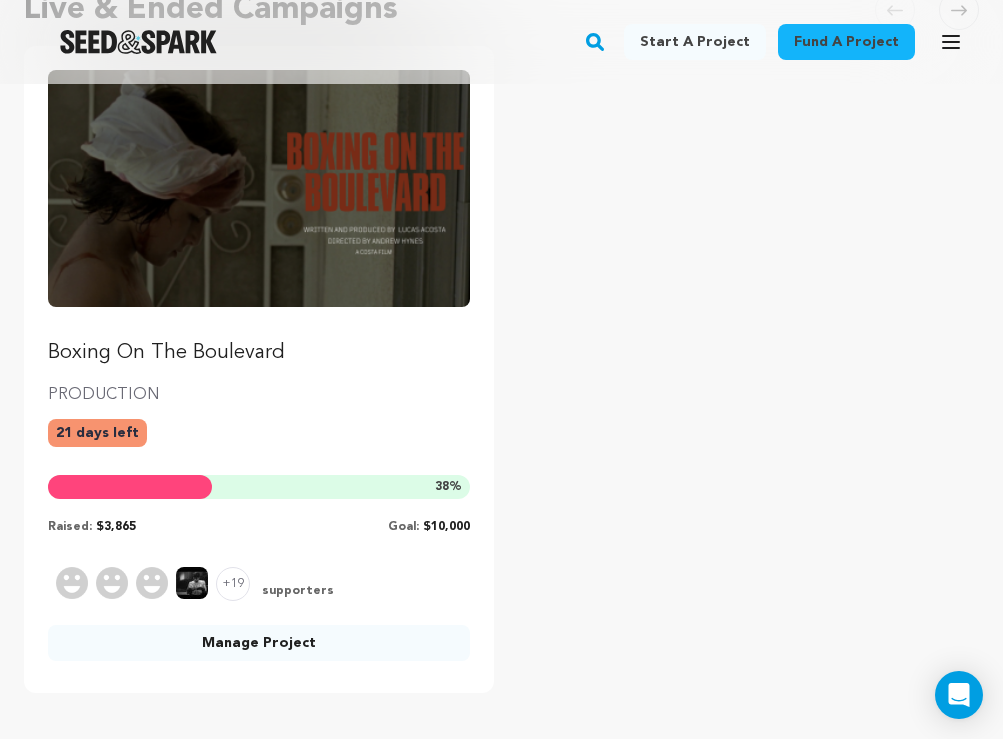 click at bounding box center (259, 188) 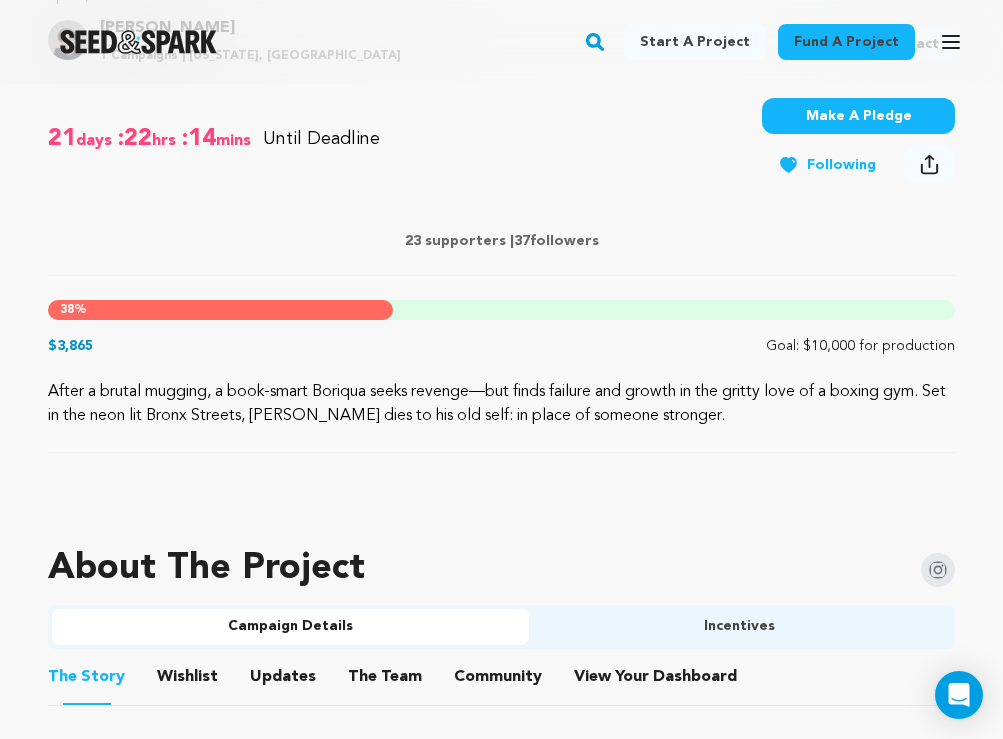 scroll, scrollTop: 893, scrollLeft: 0, axis: vertical 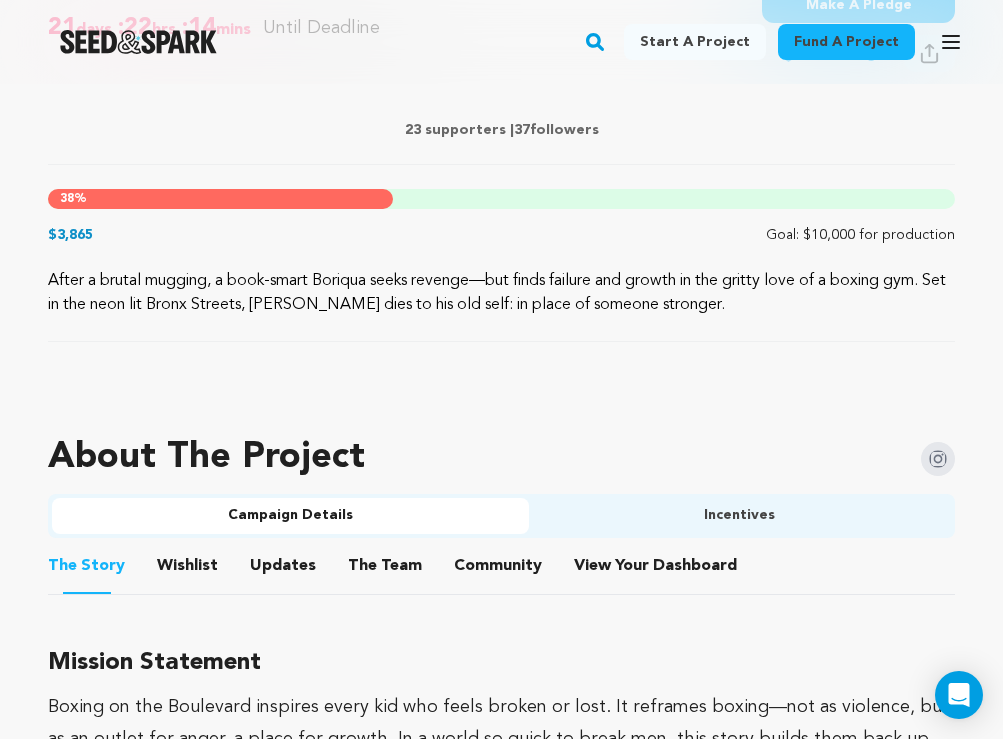 click on "Community" at bounding box center (498, 570) 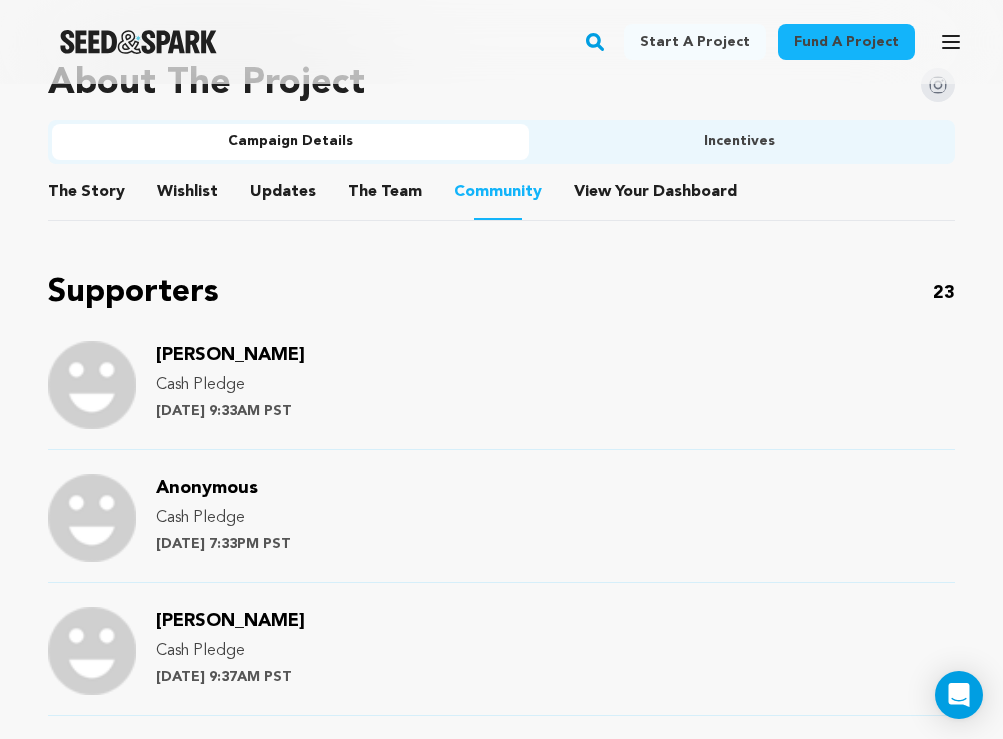 scroll, scrollTop: 1176, scrollLeft: 0, axis: vertical 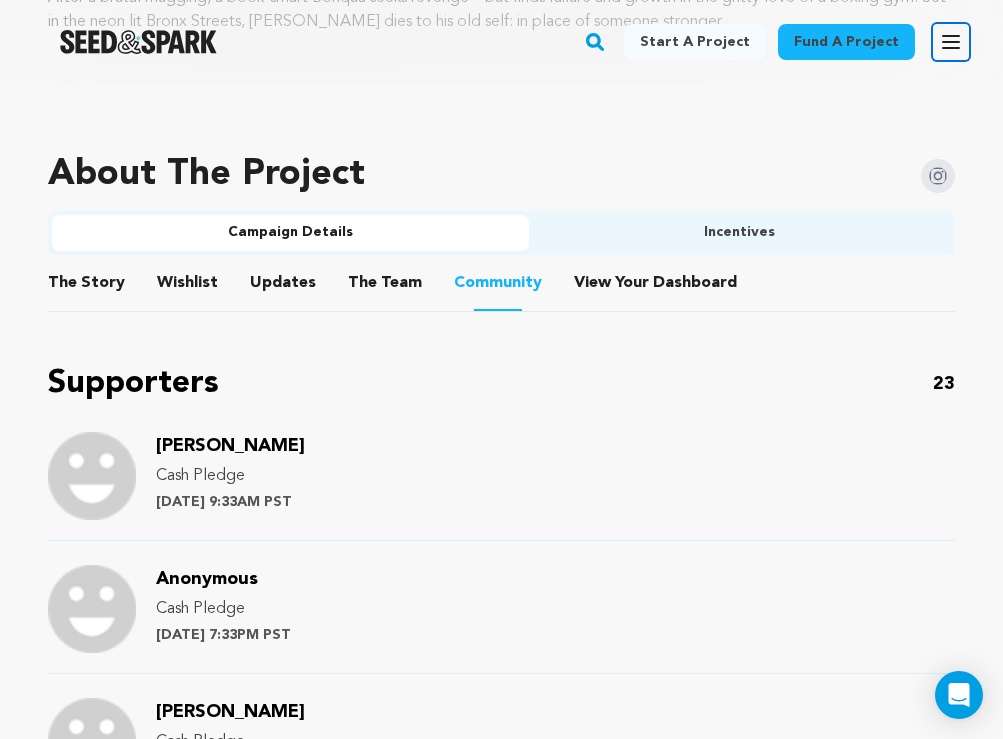 click 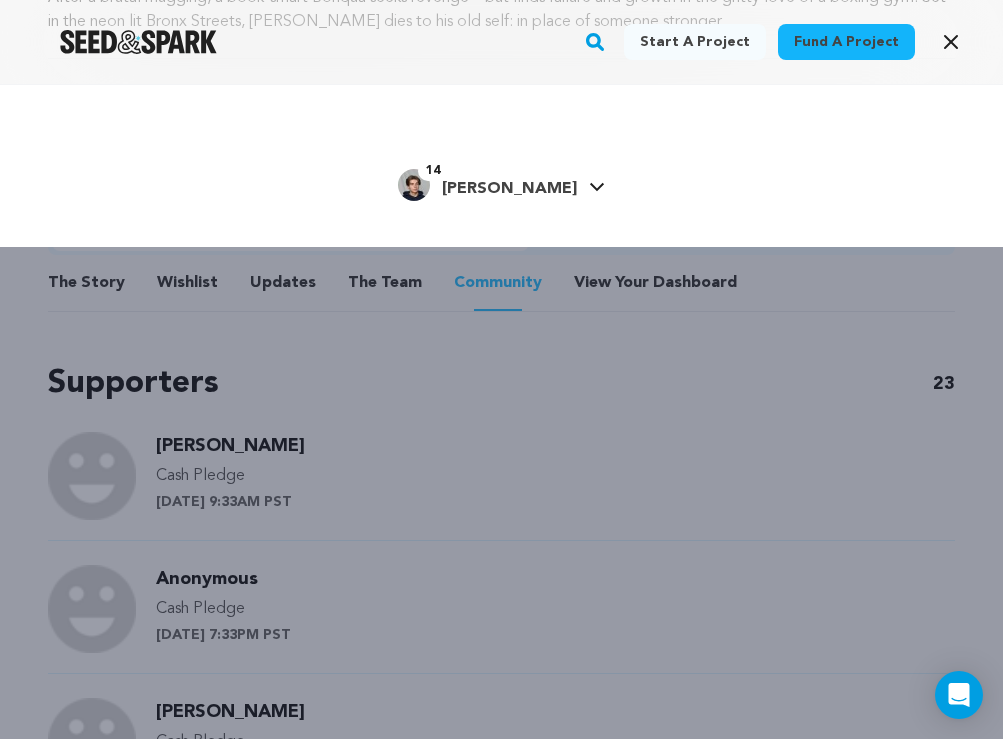 click on "[PERSON_NAME]" at bounding box center [509, 189] 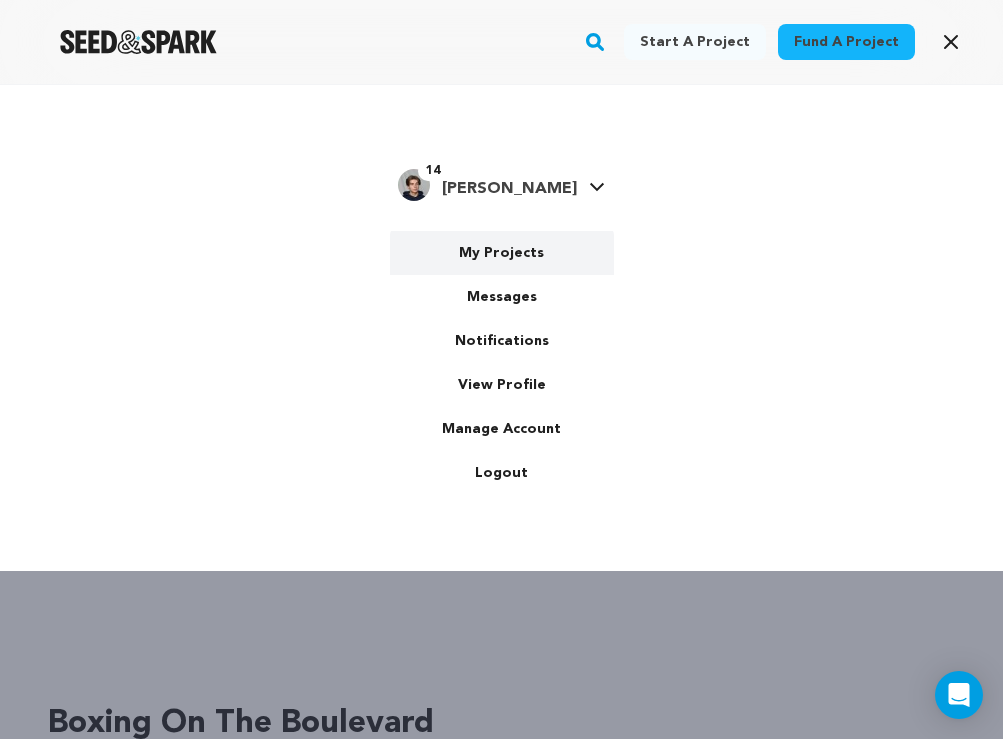 click on "My Projects" at bounding box center (502, 253) 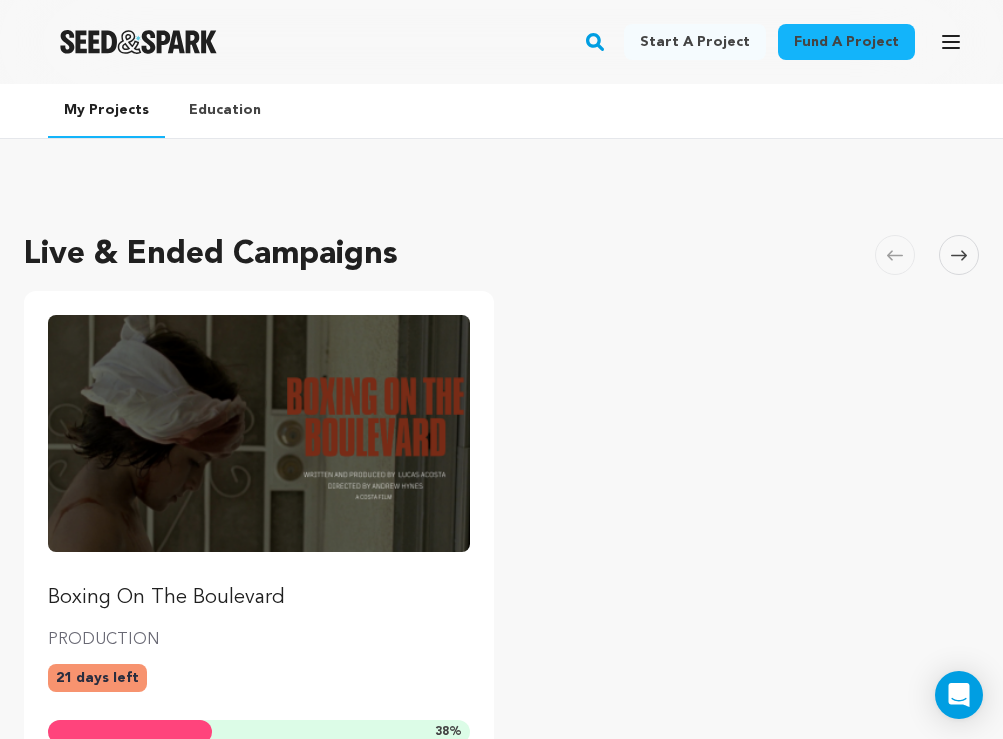 scroll, scrollTop: 325, scrollLeft: 0, axis: vertical 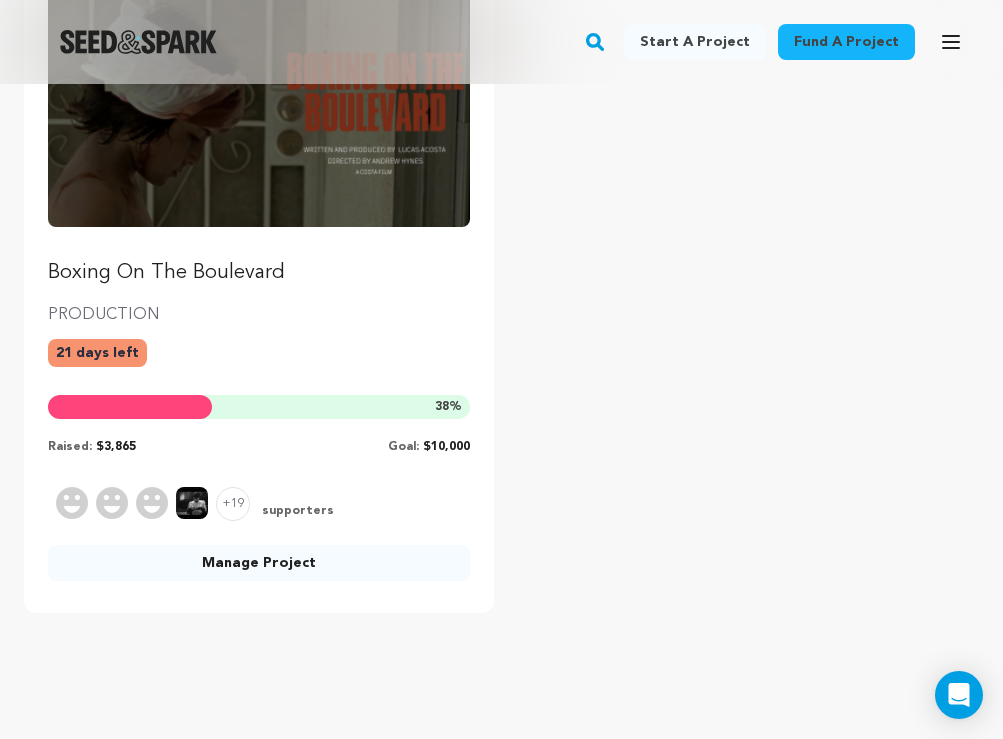 click on "Manage Project" at bounding box center (259, 563) 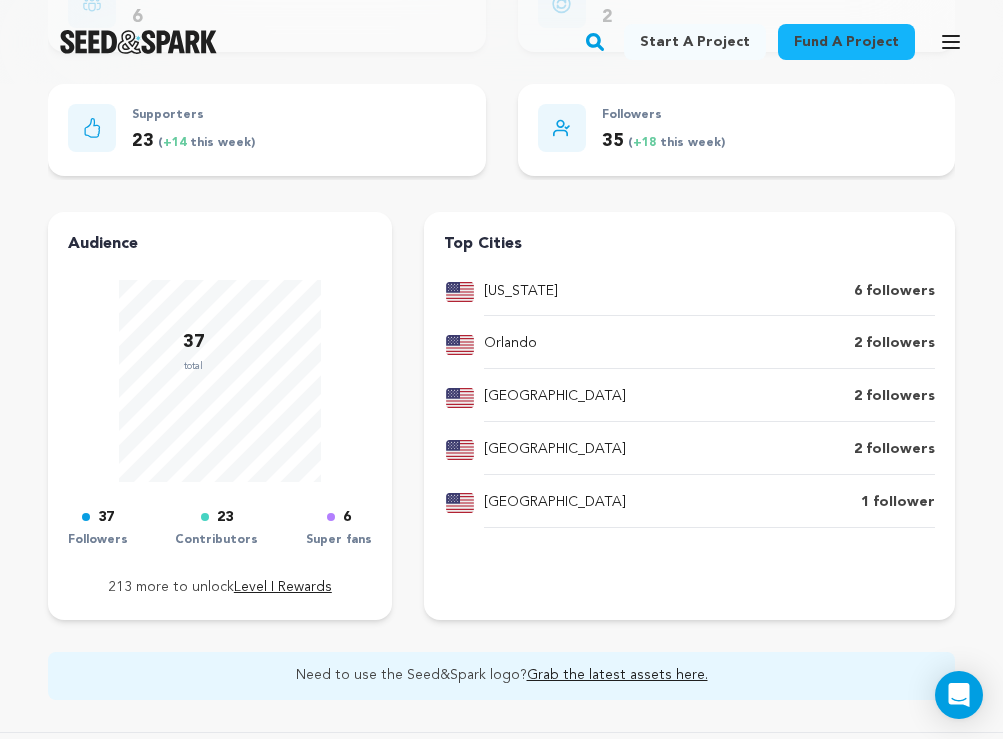scroll, scrollTop: 1488, scrollLeft: 0, axis: vertical 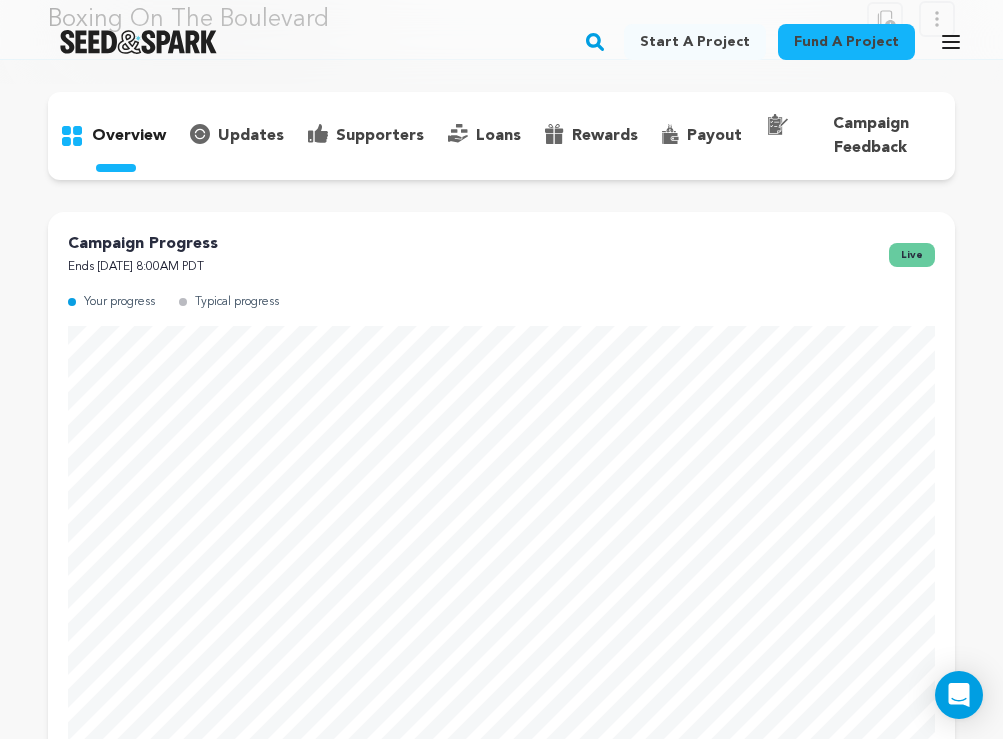 click on "supporters" at bounding box center (380, 136) 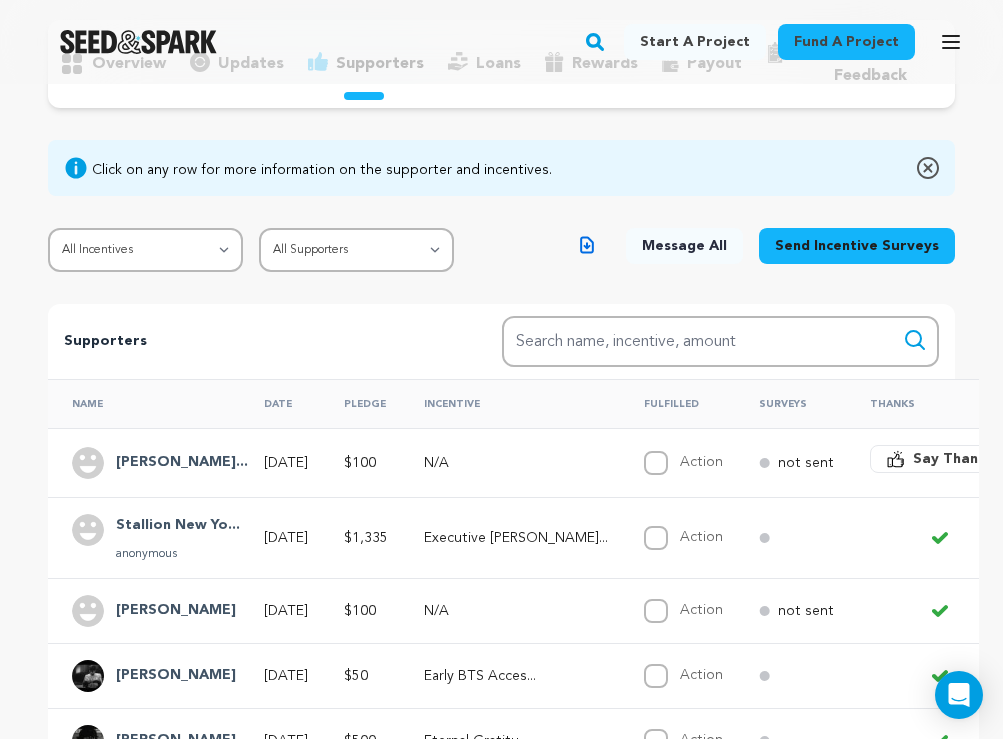 scroll, scrollTop: 200, scrollLeft: 0, axis: vertical 